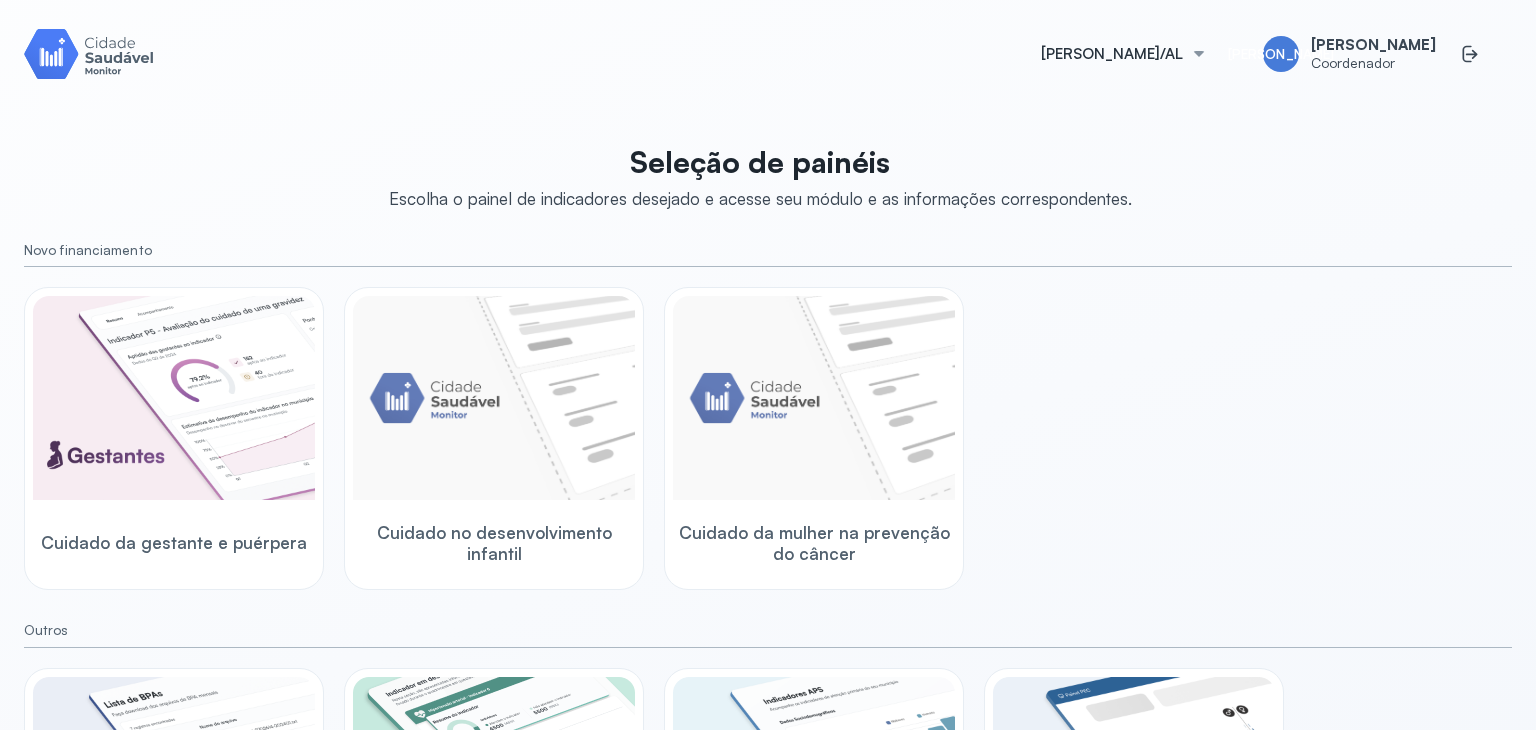 scroll, scrollTop: 0, scrollLeft: 0, axis: both 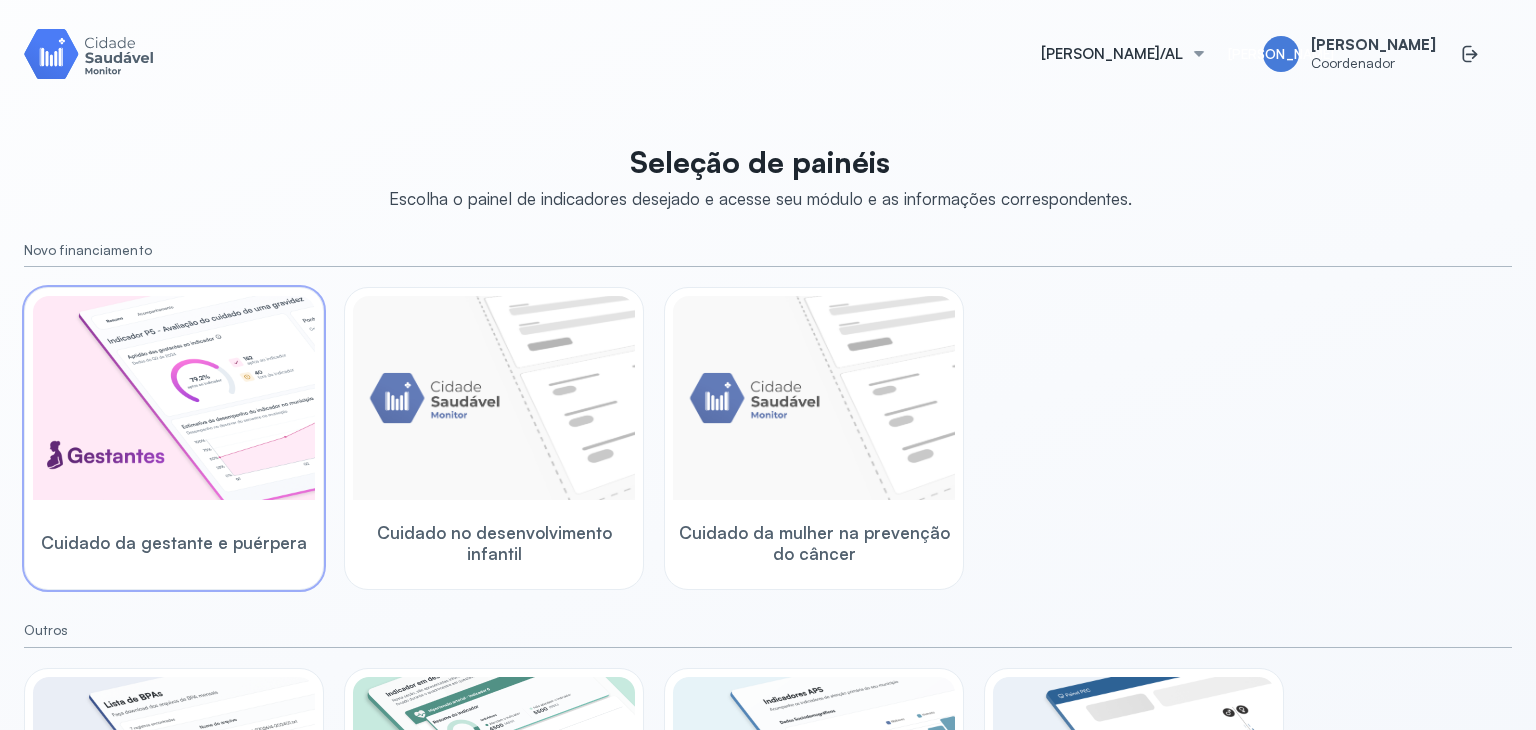 click at bounding box center [174, 398] 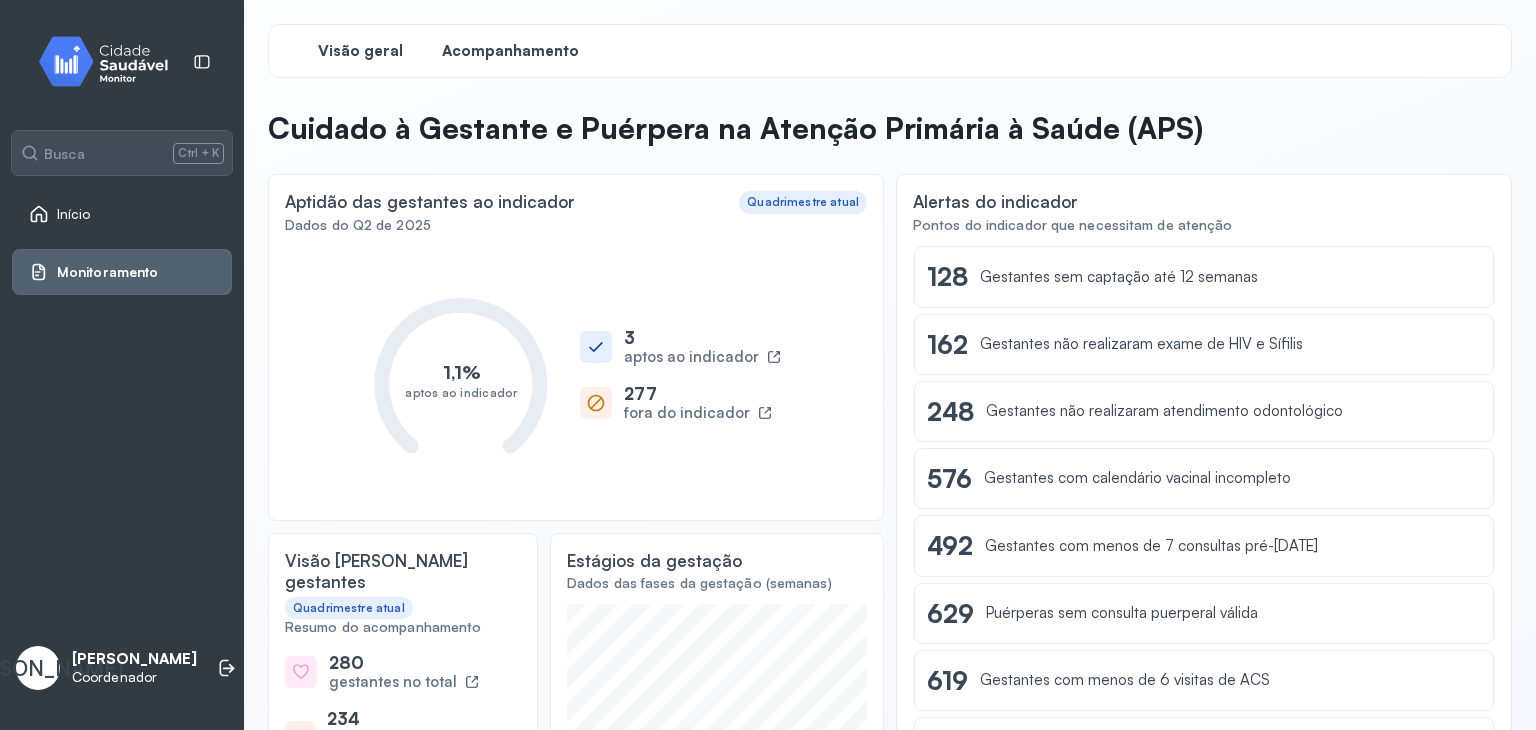 click on "Acompanhamento" at bounding box center [510, 51] 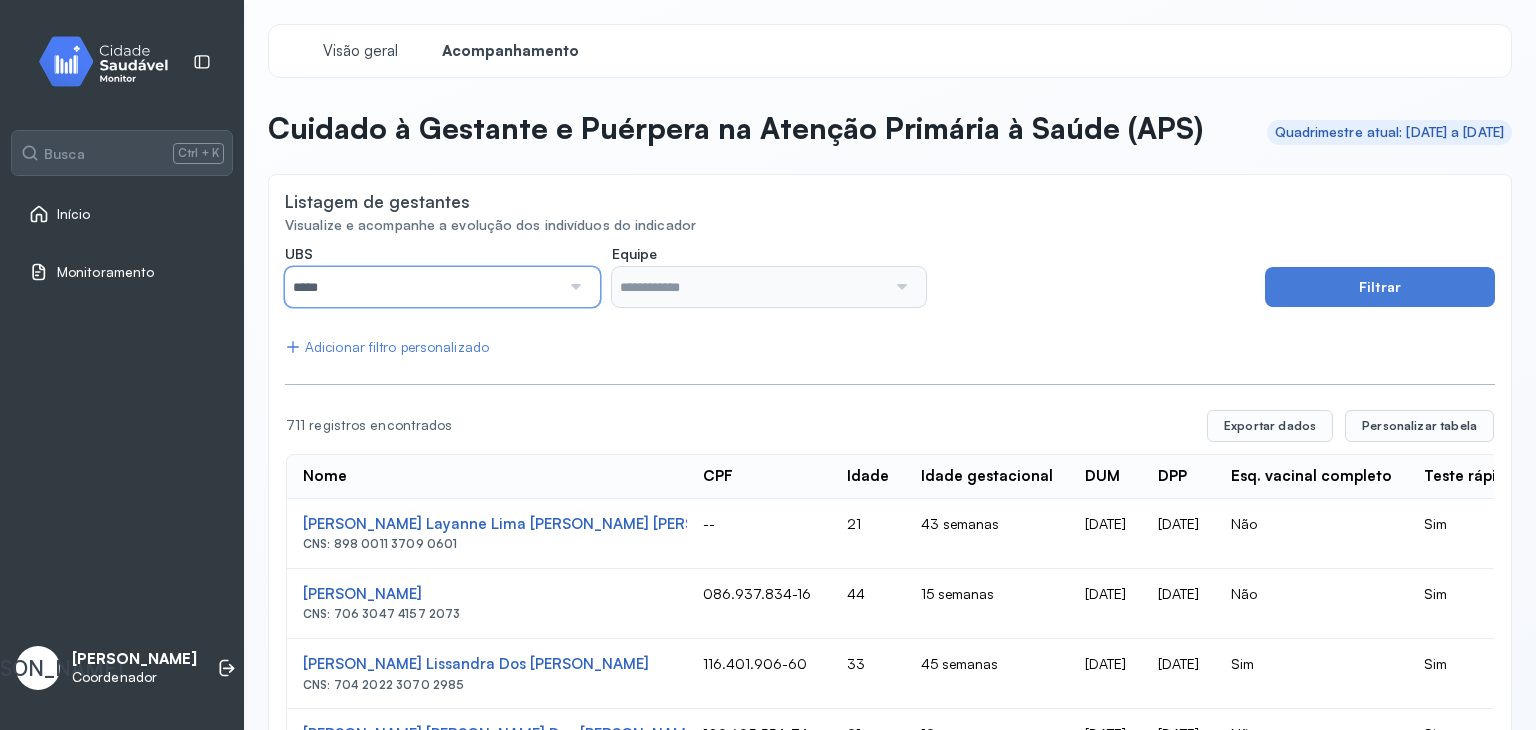 click on "*****" at bounding box center (422, 287) 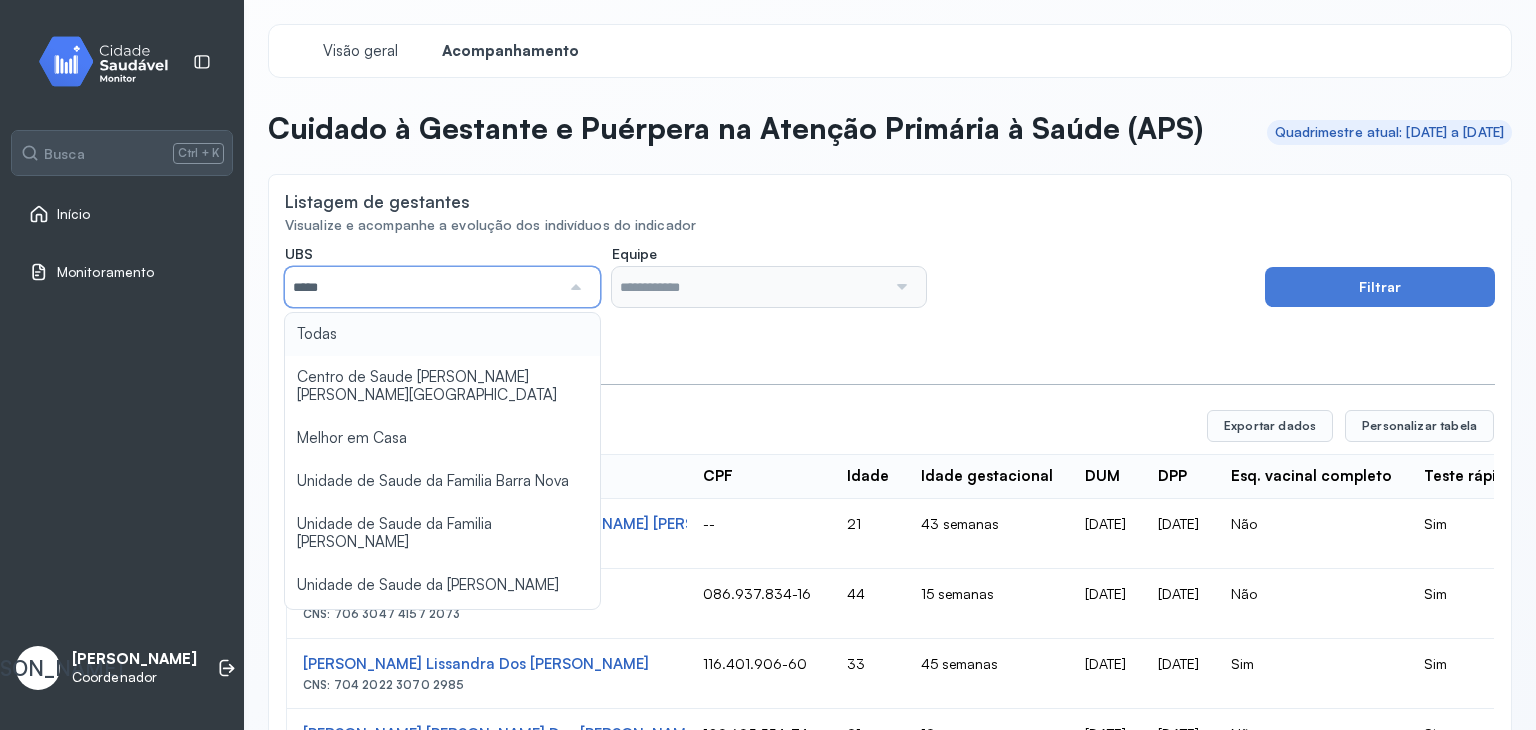 click on "*****" at bounding box center (422, 287) 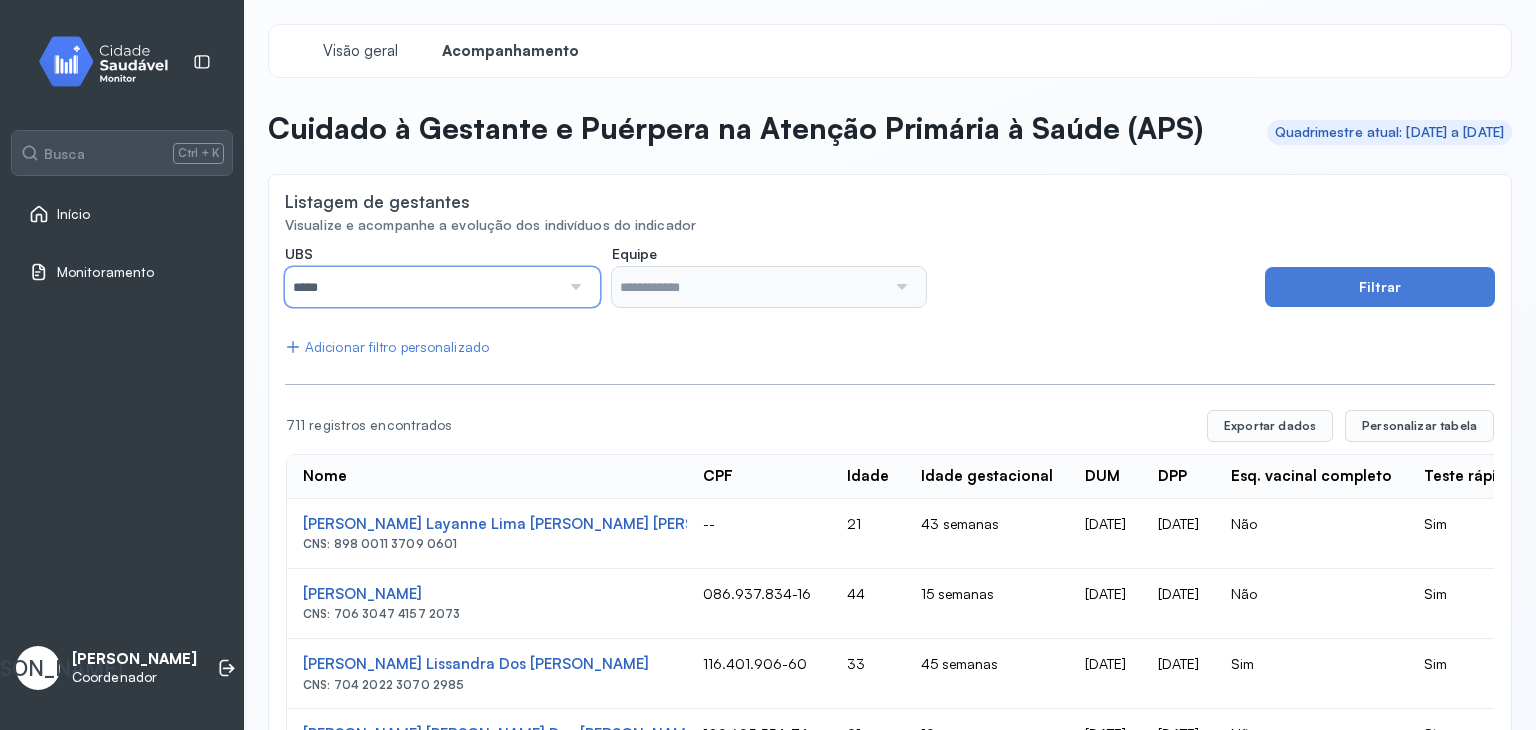 click on "*****" at bounding box center [422, 287] 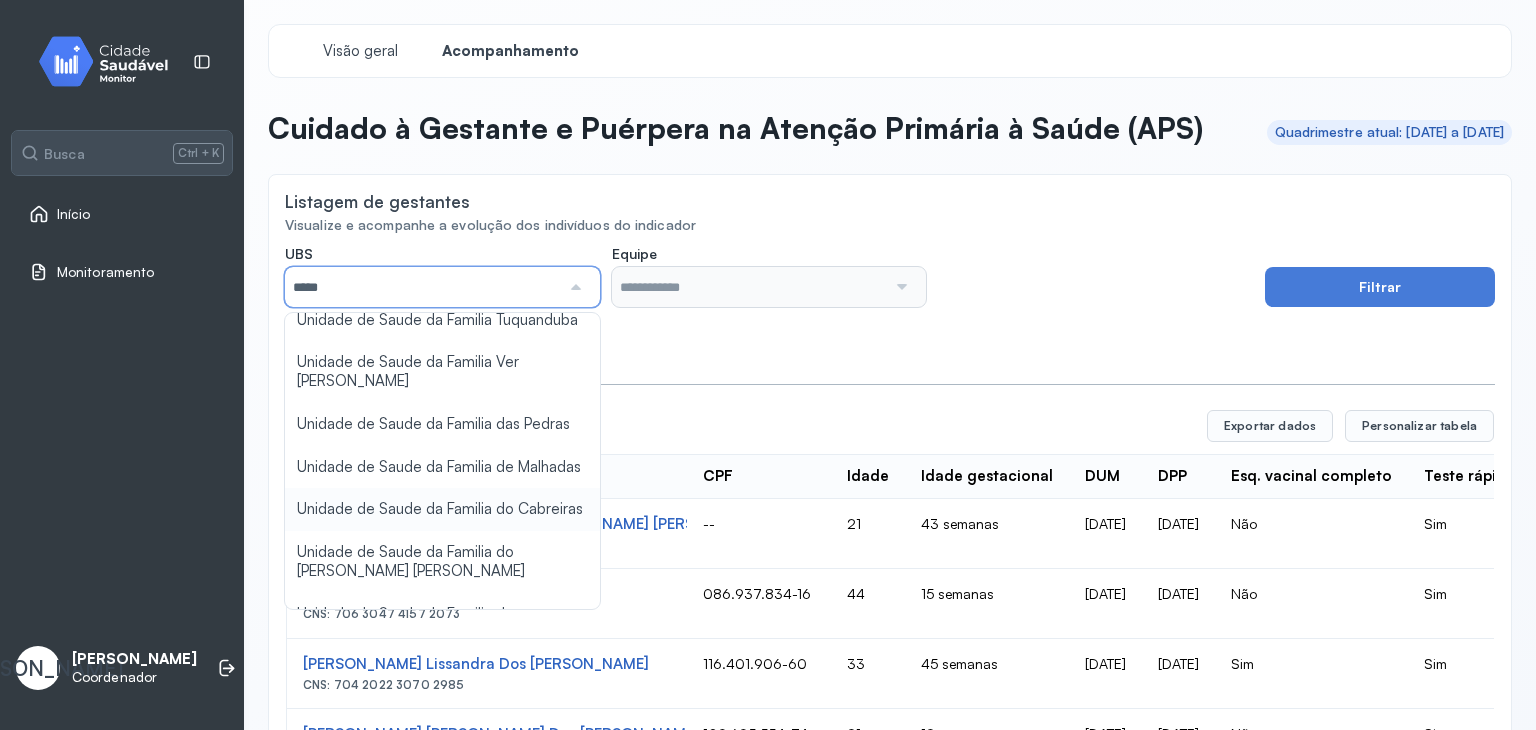 scroll, scrollTop: 802, scrollLeft: 0, axis: vertical 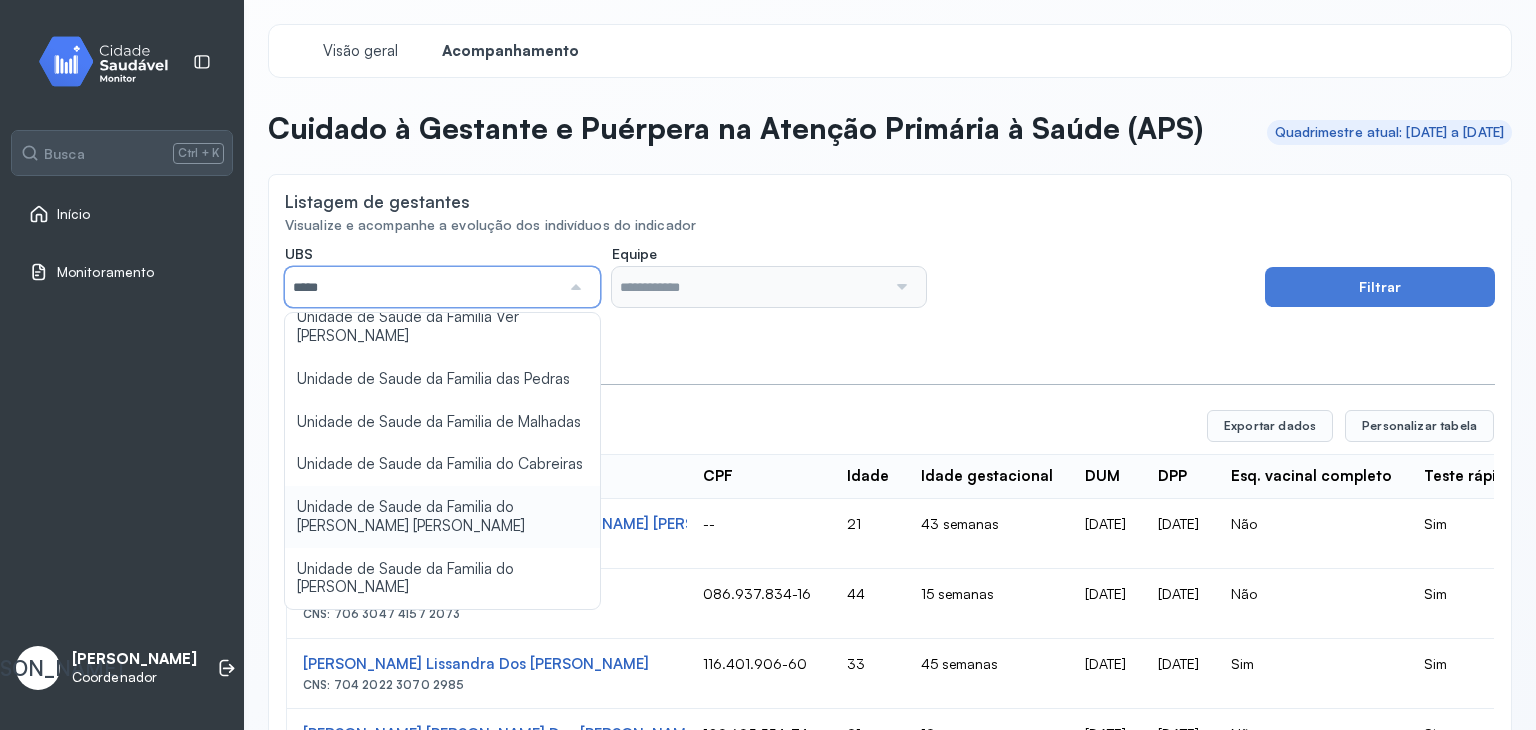 type on "**********" 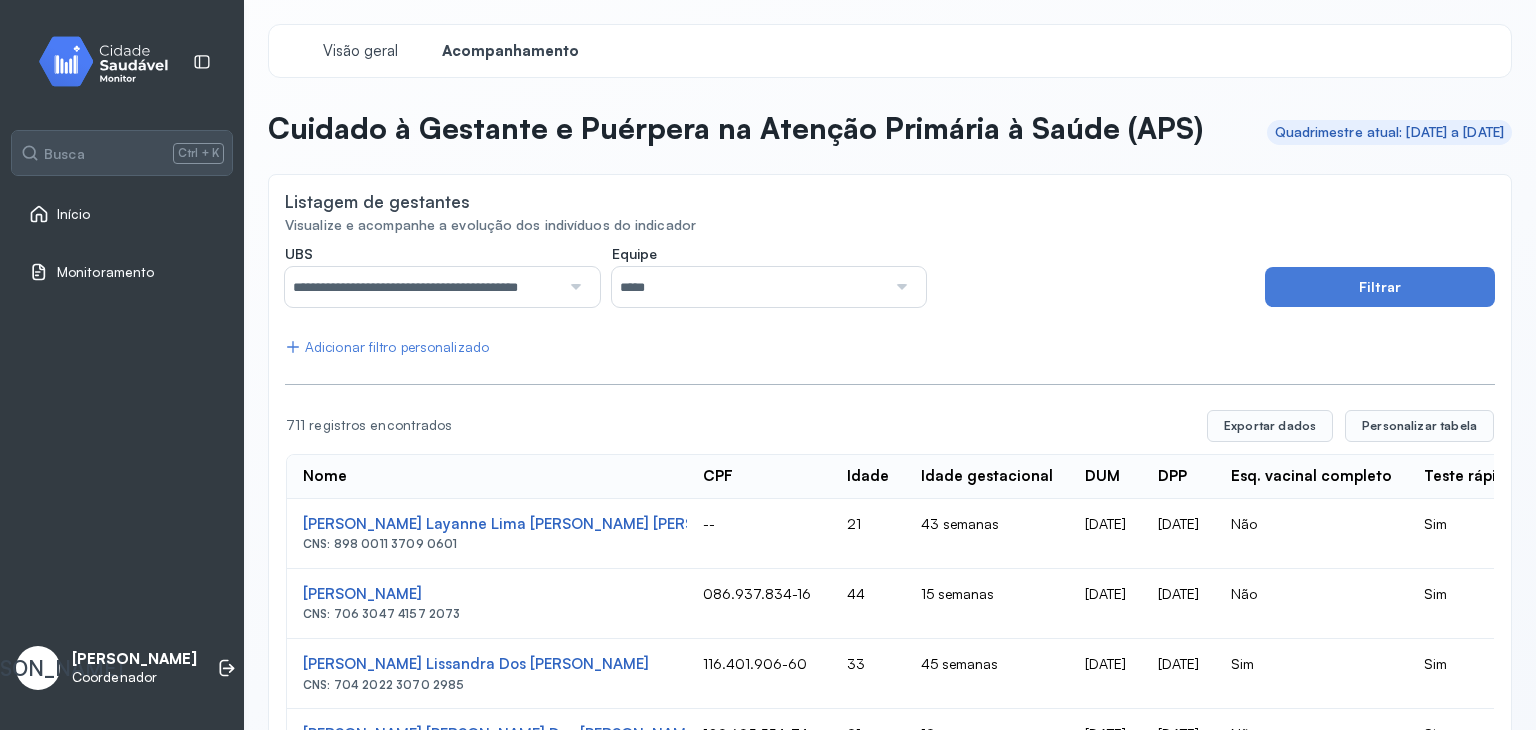 click on "**********" 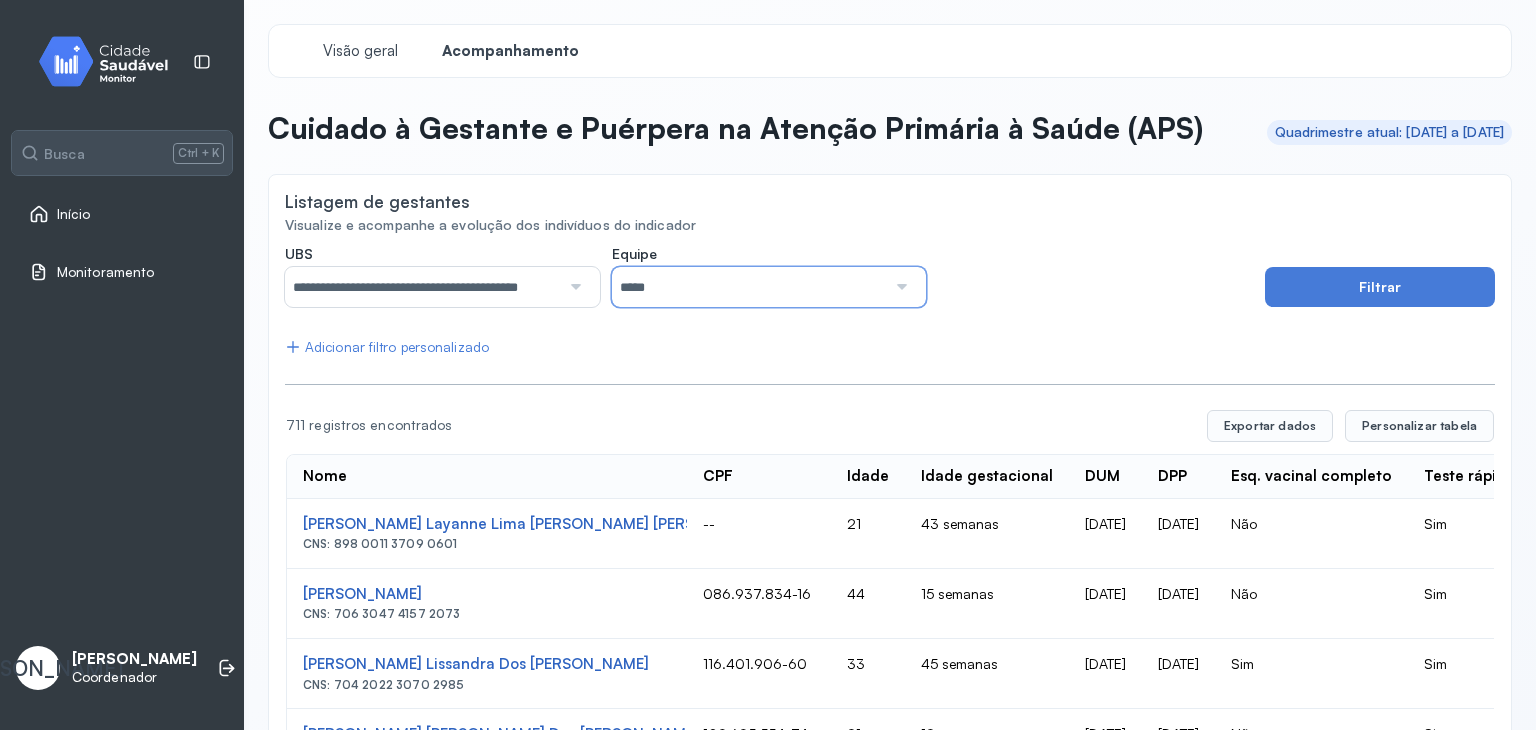 click on "*****" at bounding box center (749, 287) 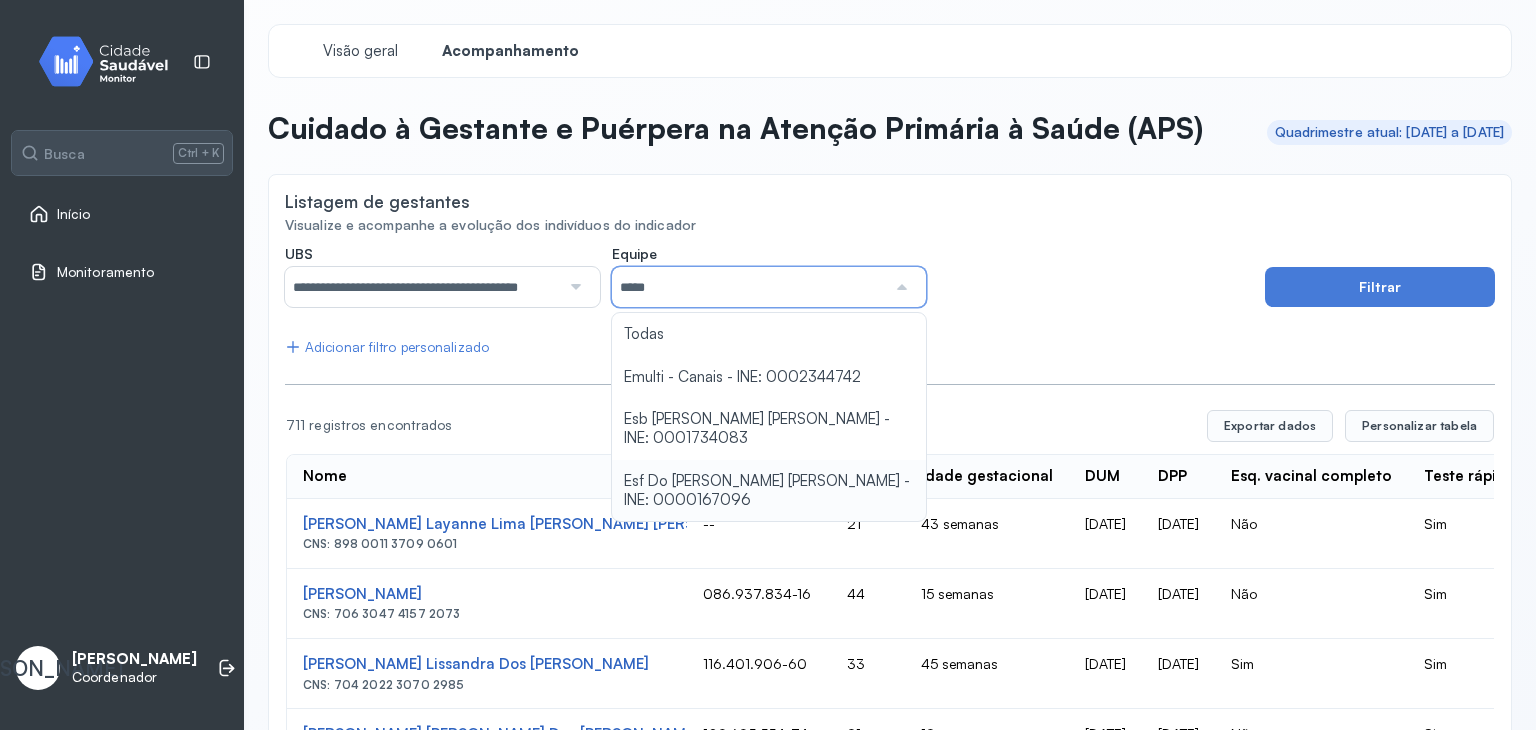 type on "**********" 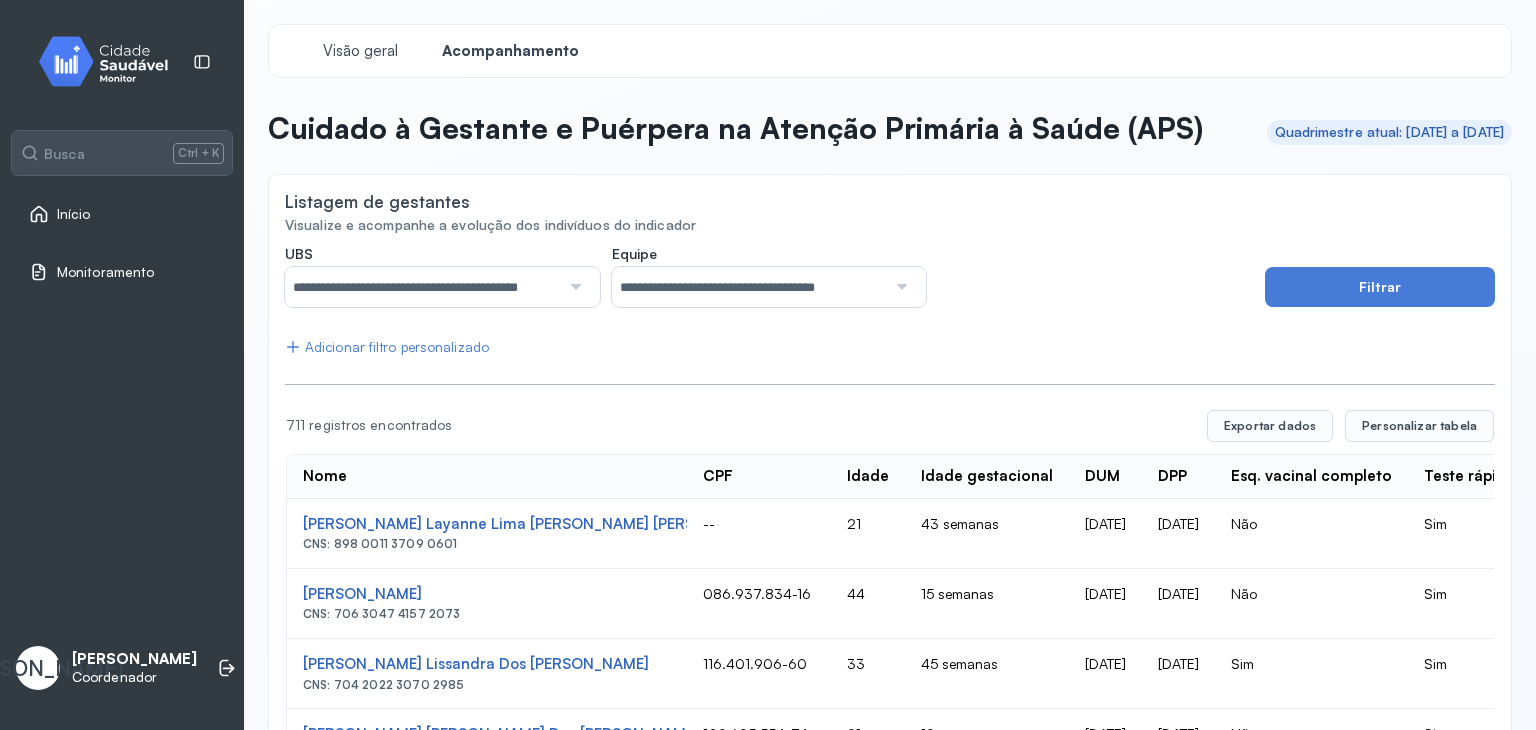 click on "**********" 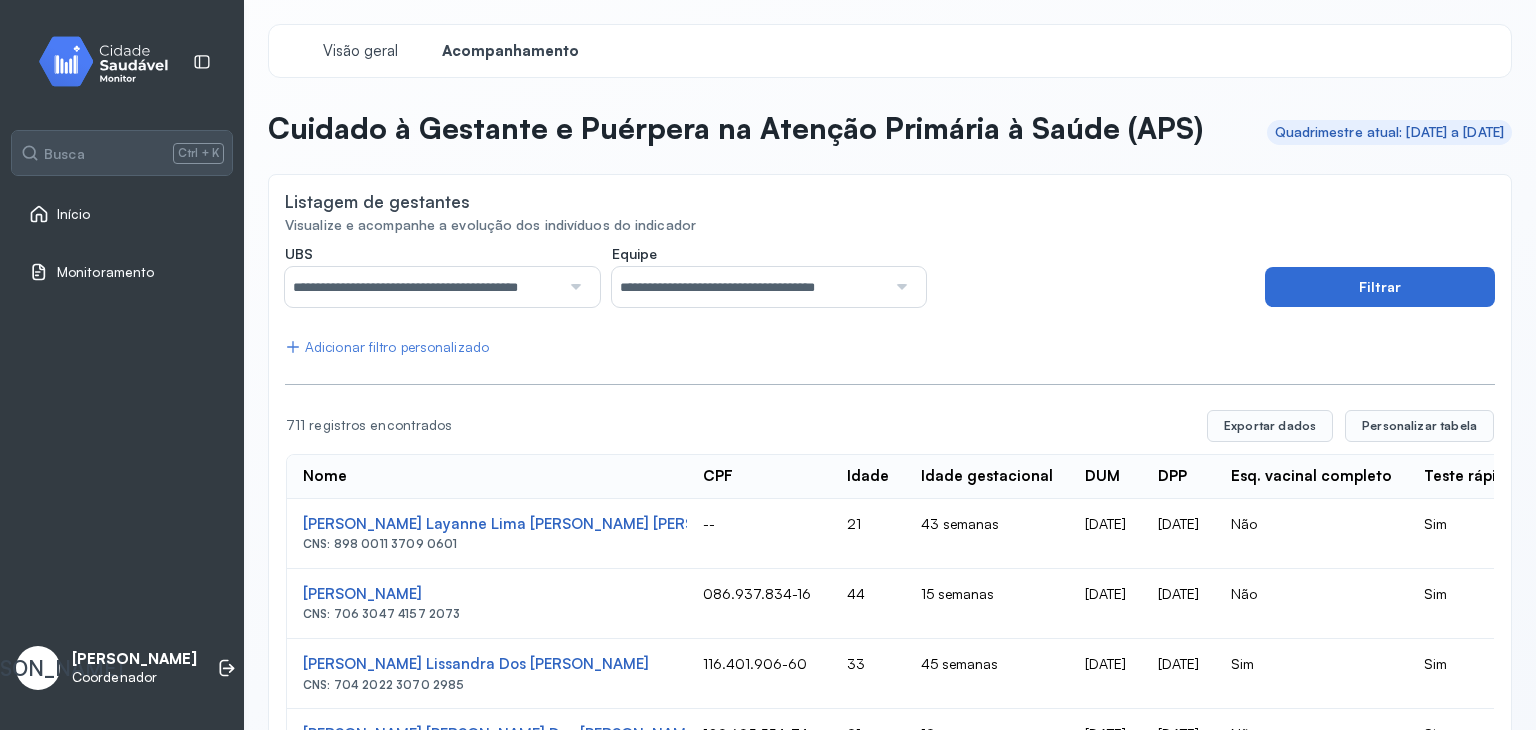 click on "Filtrar" at bounding box center [1380, 287] 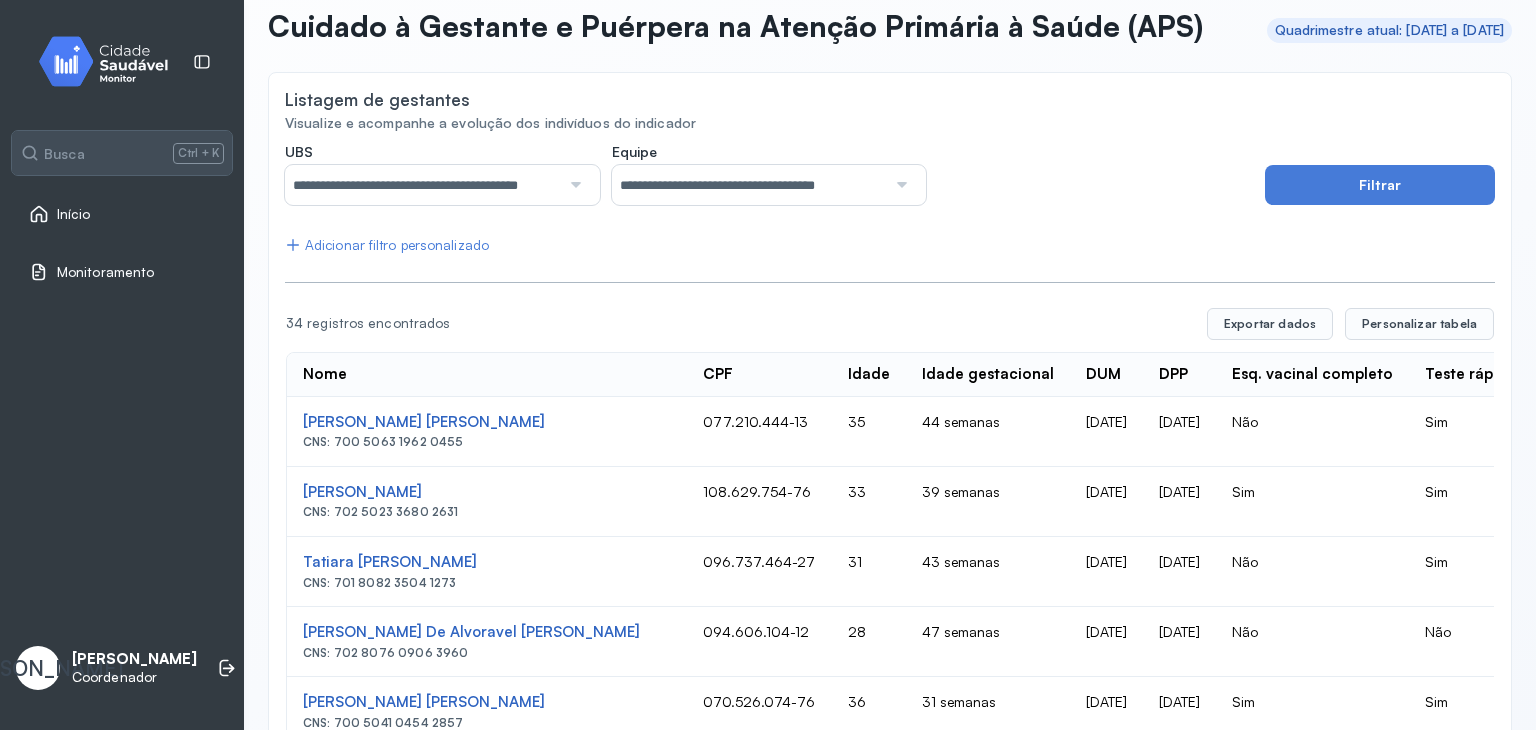 scroll, scrollTop: 112, scrollLeft: 0, axis: vertical 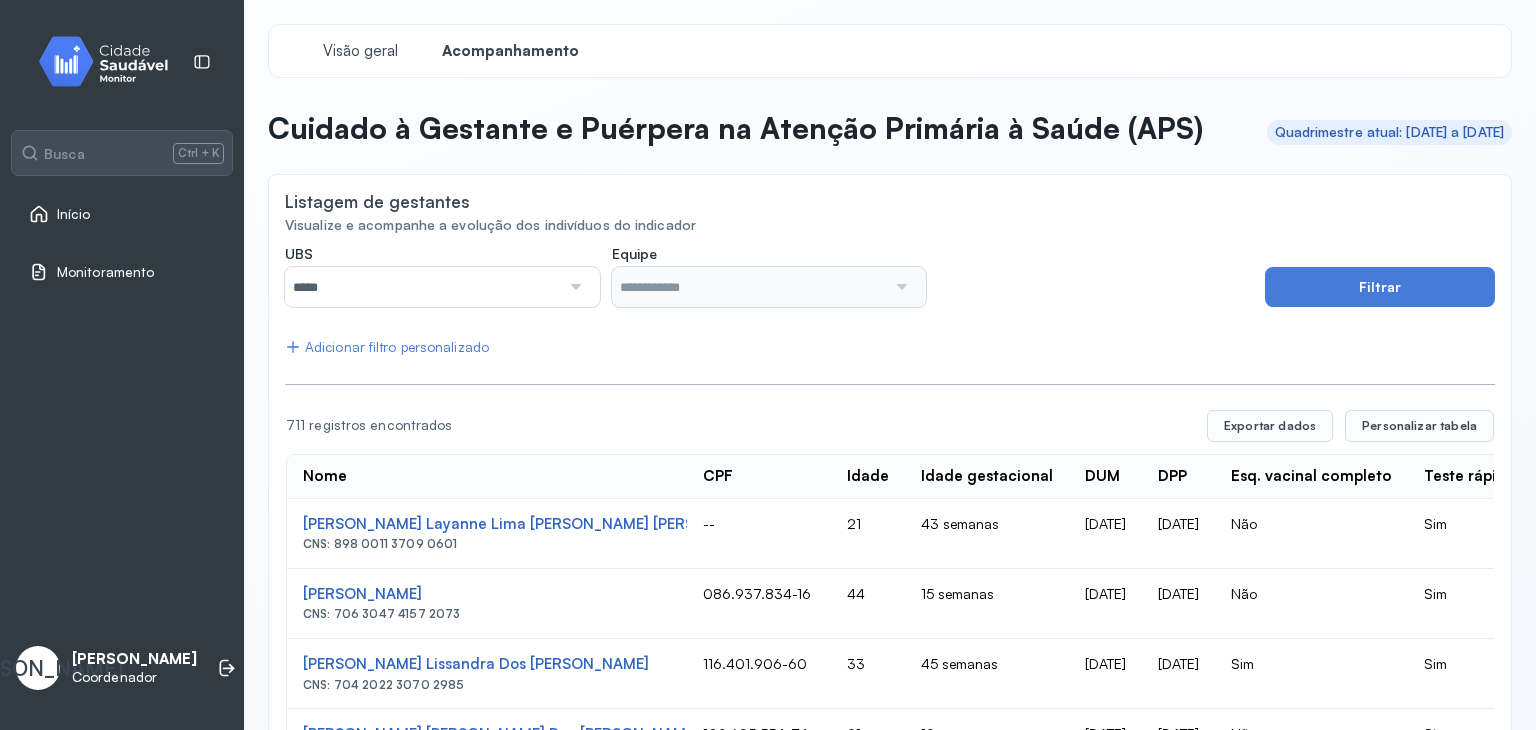 click on "Visualize e acompanhe a evolução dos indivíduos do indicador" at bounding box center [890, 225] 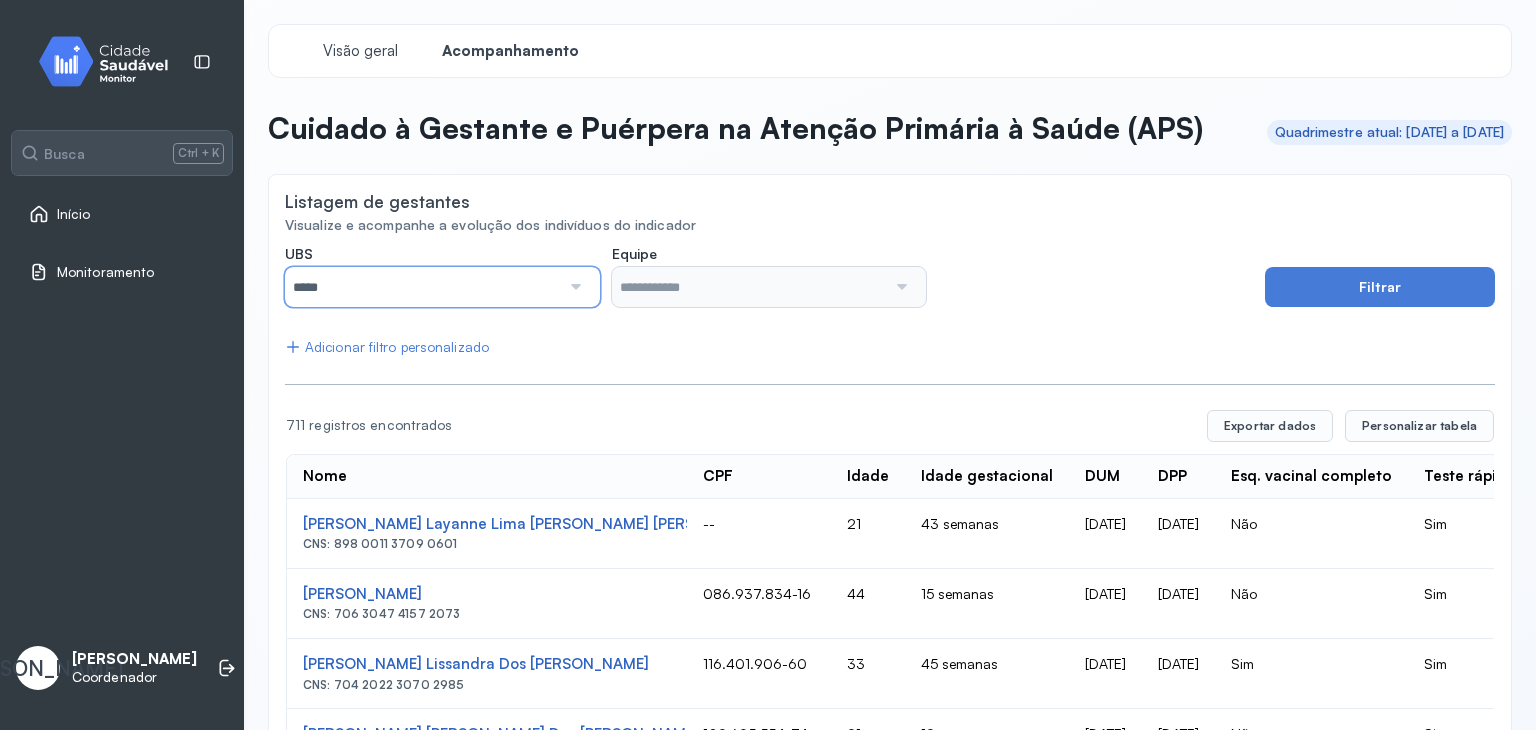 click on "*****" at bounding box center [422, 287] 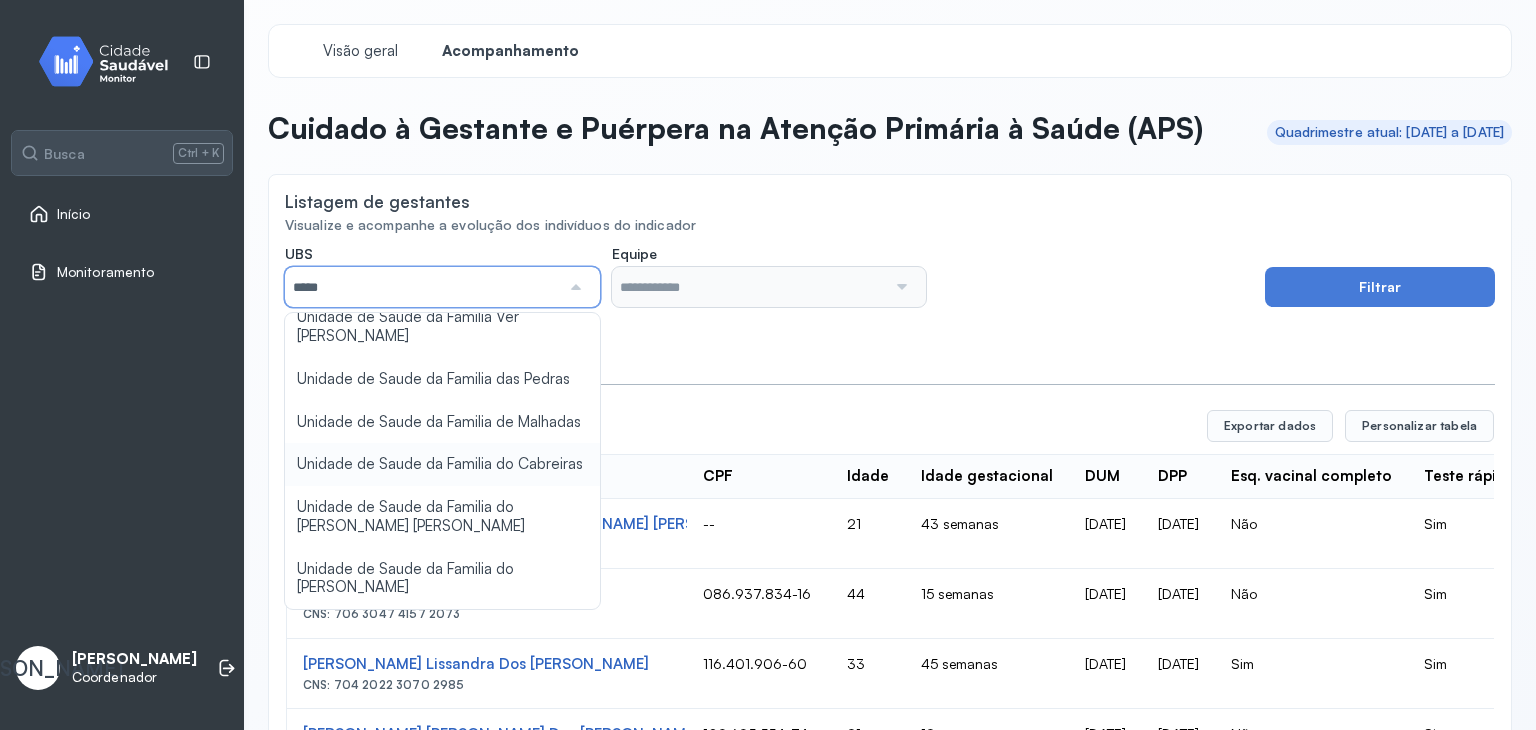 scroll, scrollTop: 802, scrollLeft: 0, axis: vertical 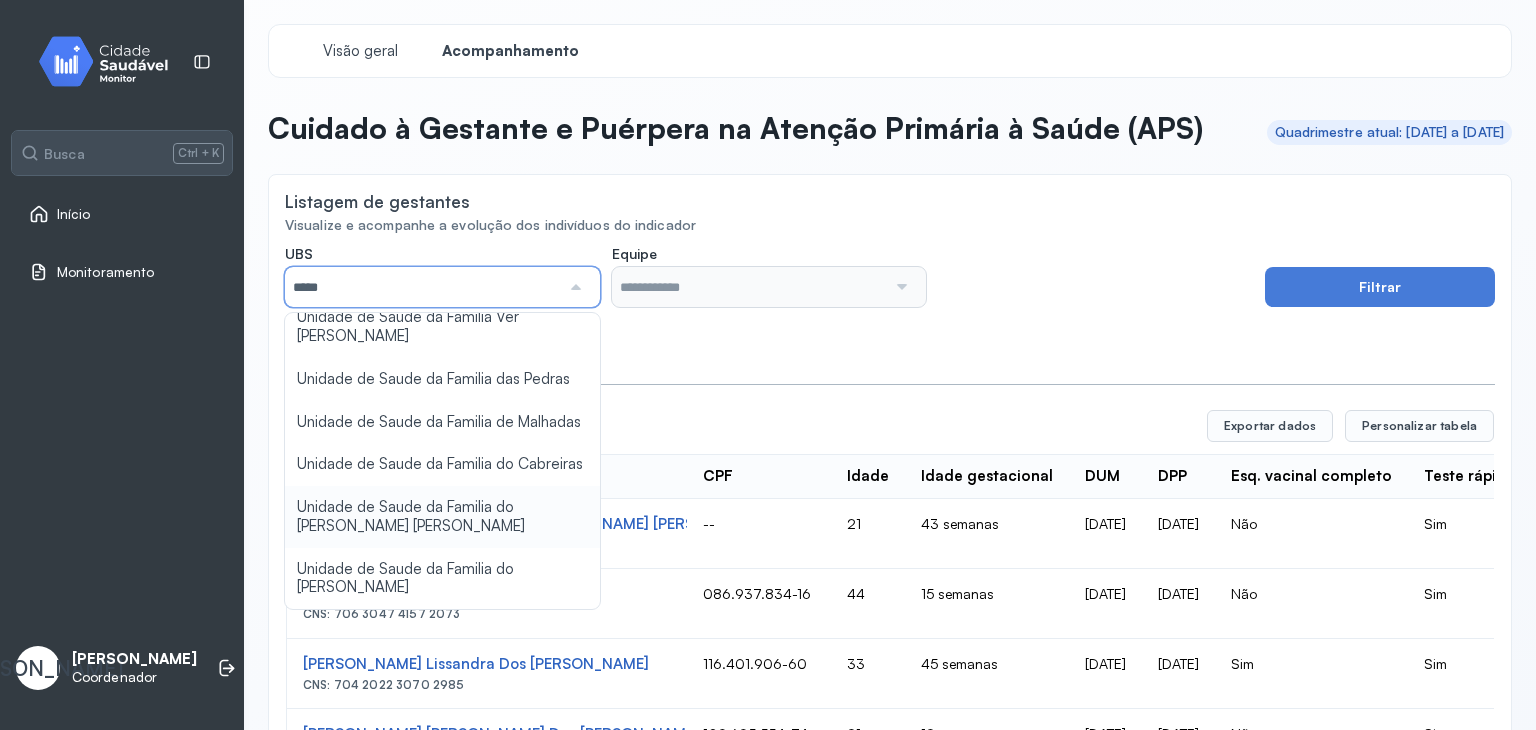 type on "**********" 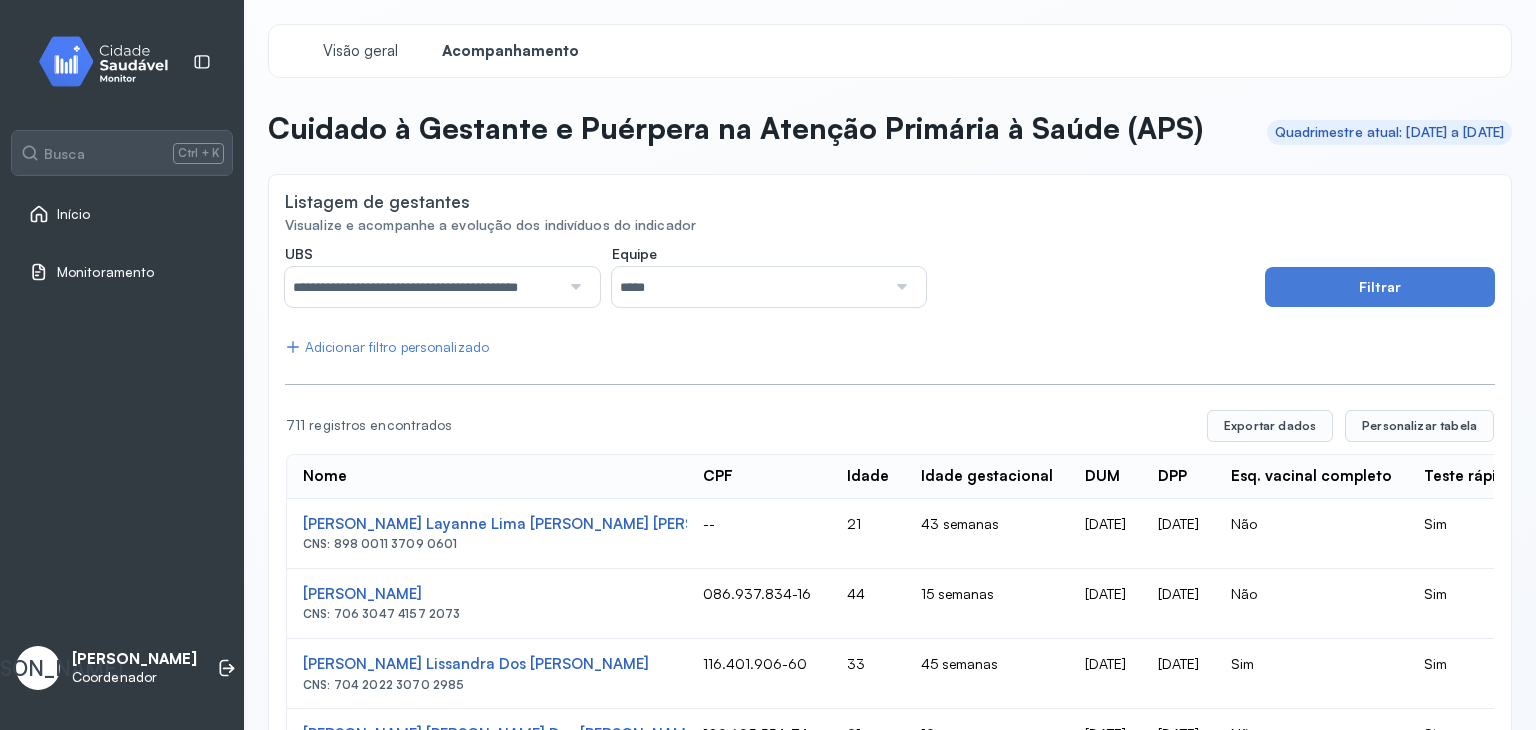 click on "**********" 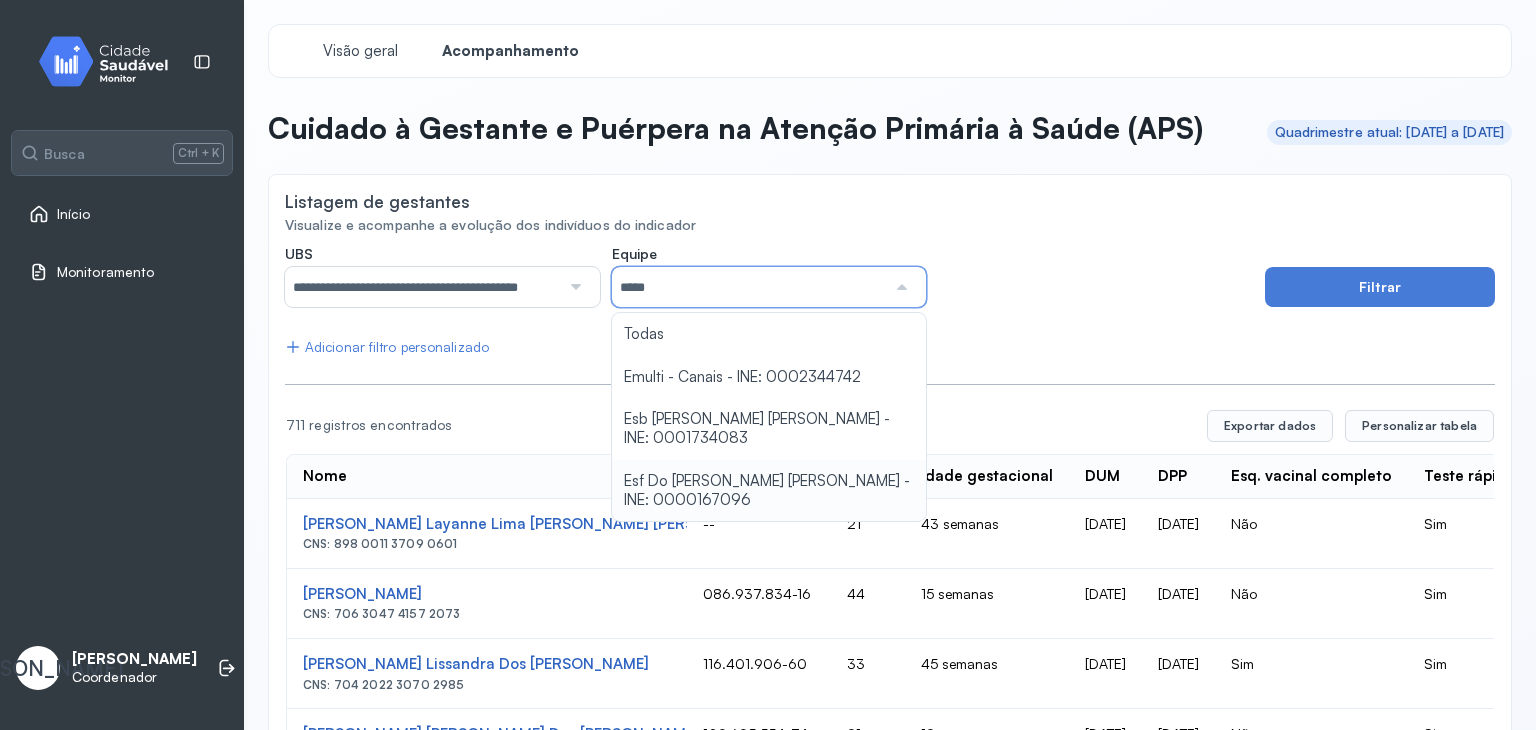 type on "**********" 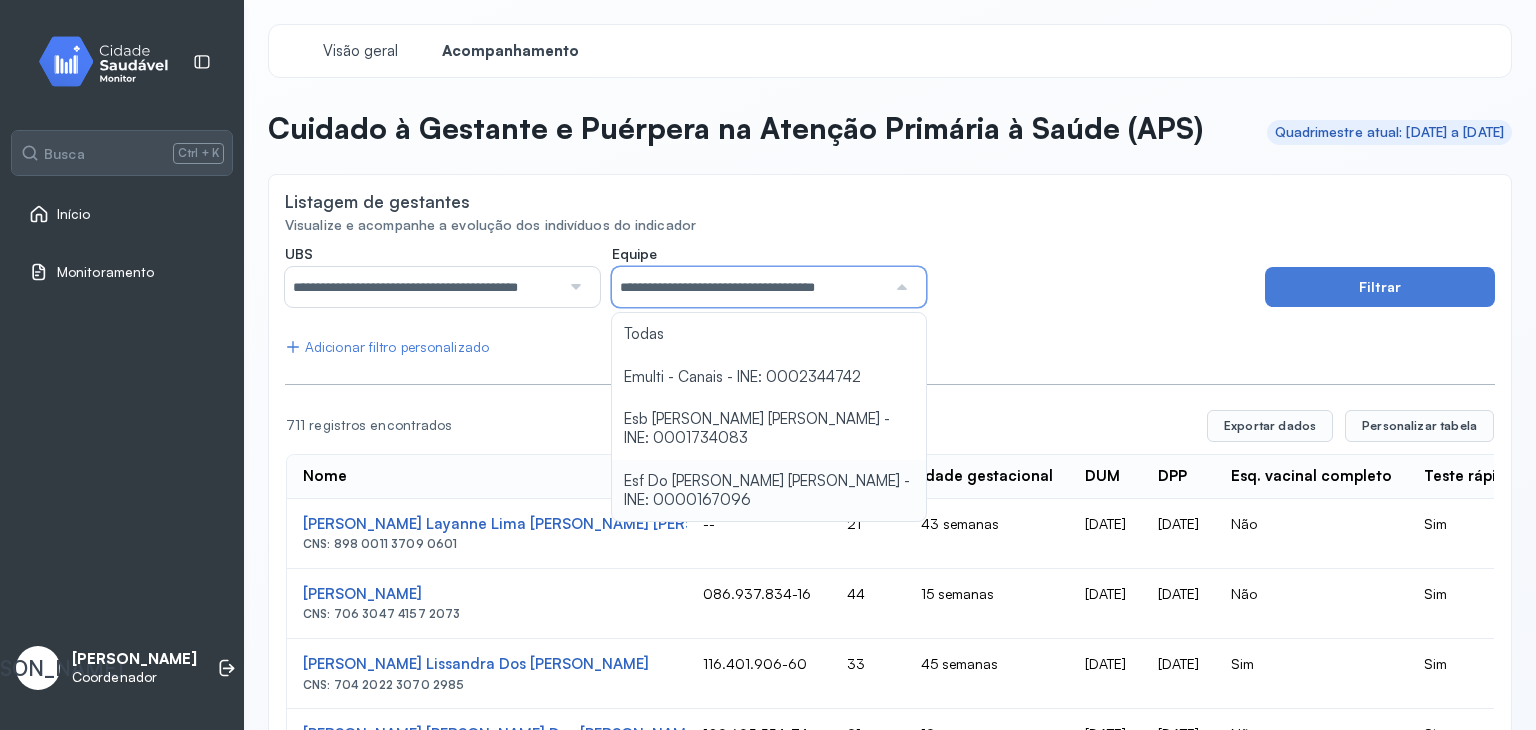 click on "**********" 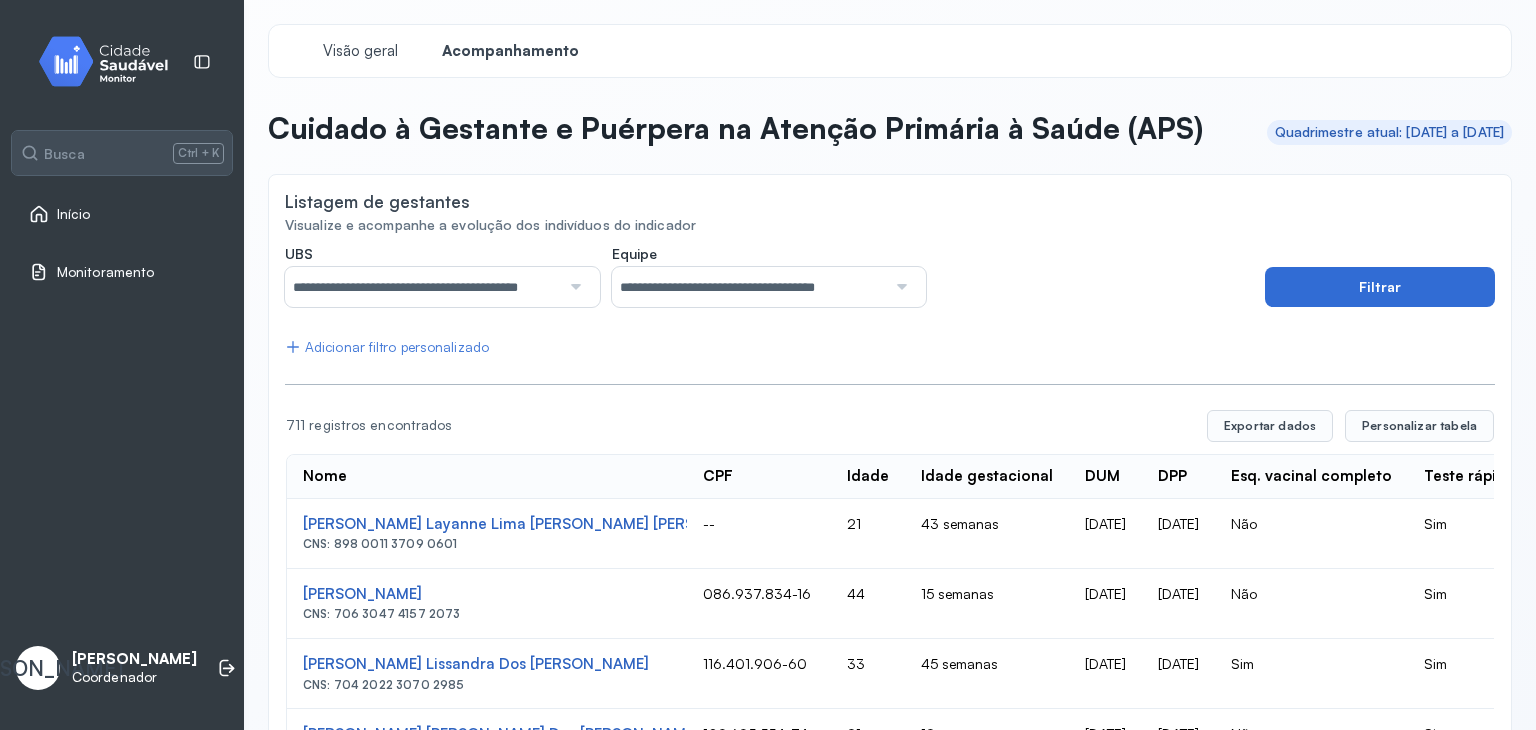 click on "Filtrar" at bounding box center [1380, 287] 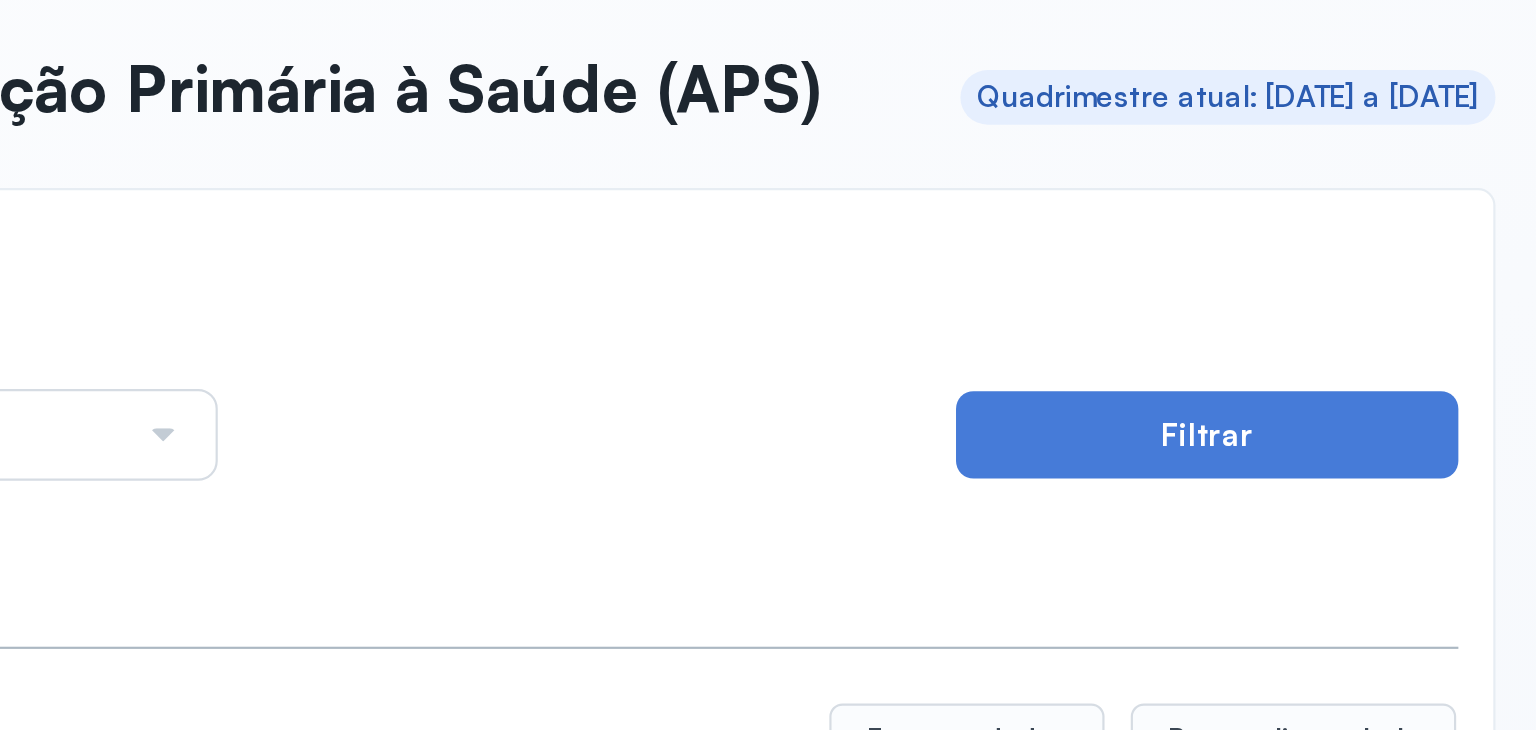 scroll, scrollTop: 11, scrollLeft: 0, axis: vertical 